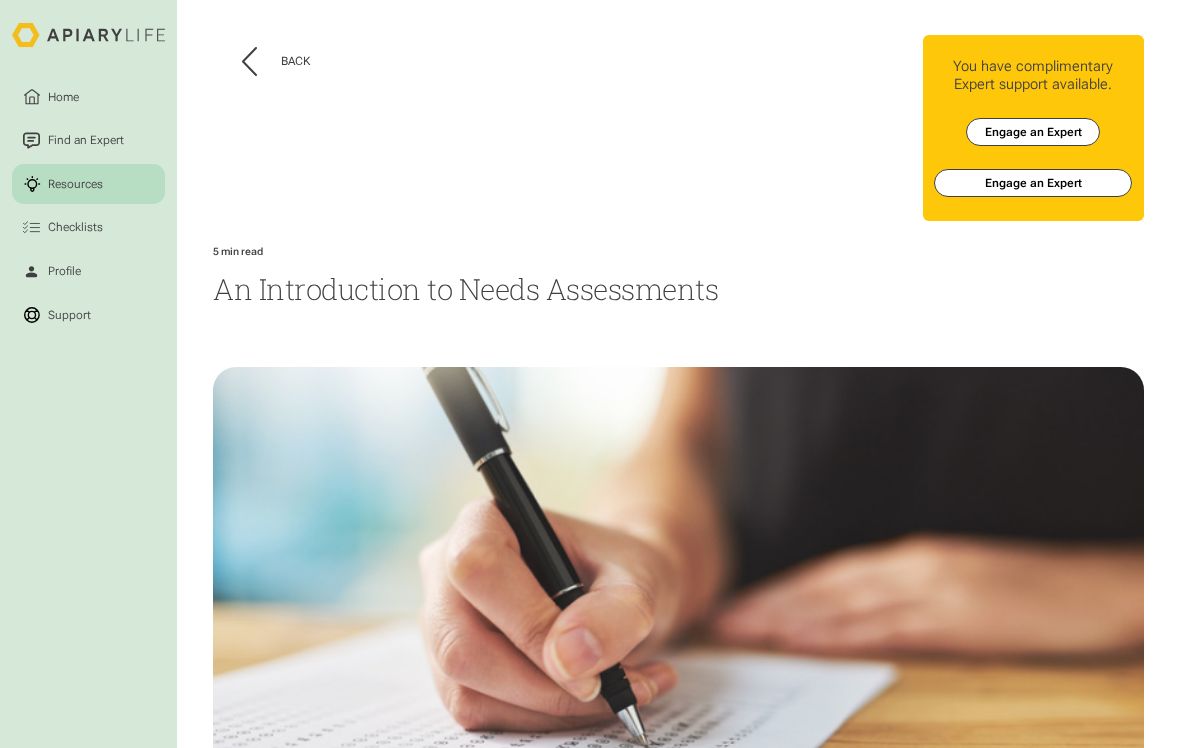 scroll, scrollTop: 0, scrollLeft: 0, axis: both 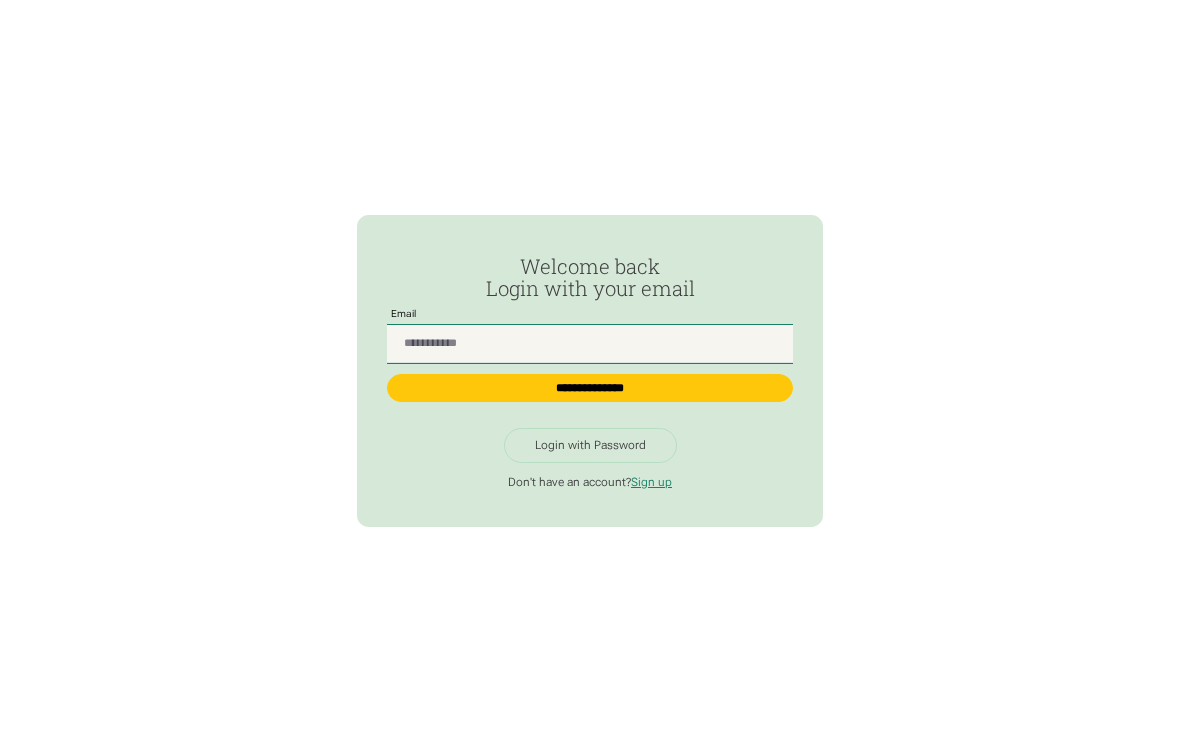 click at bounding box center [590, 344] 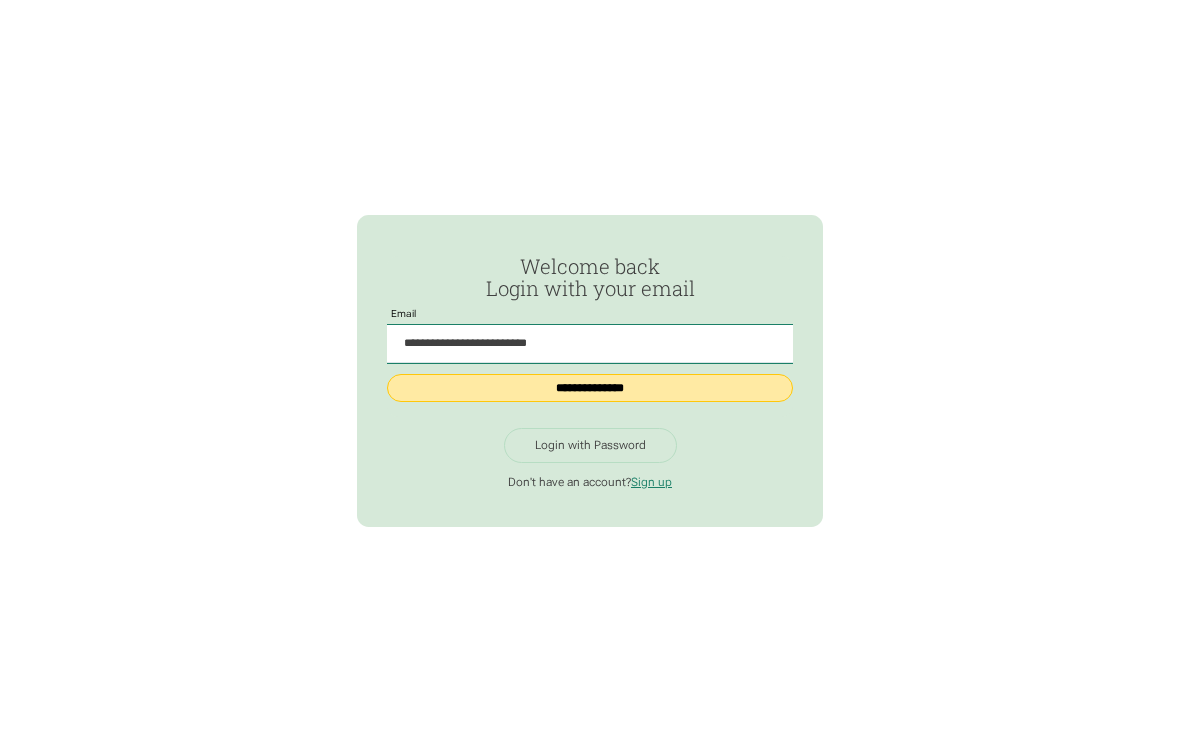 type on "**********" 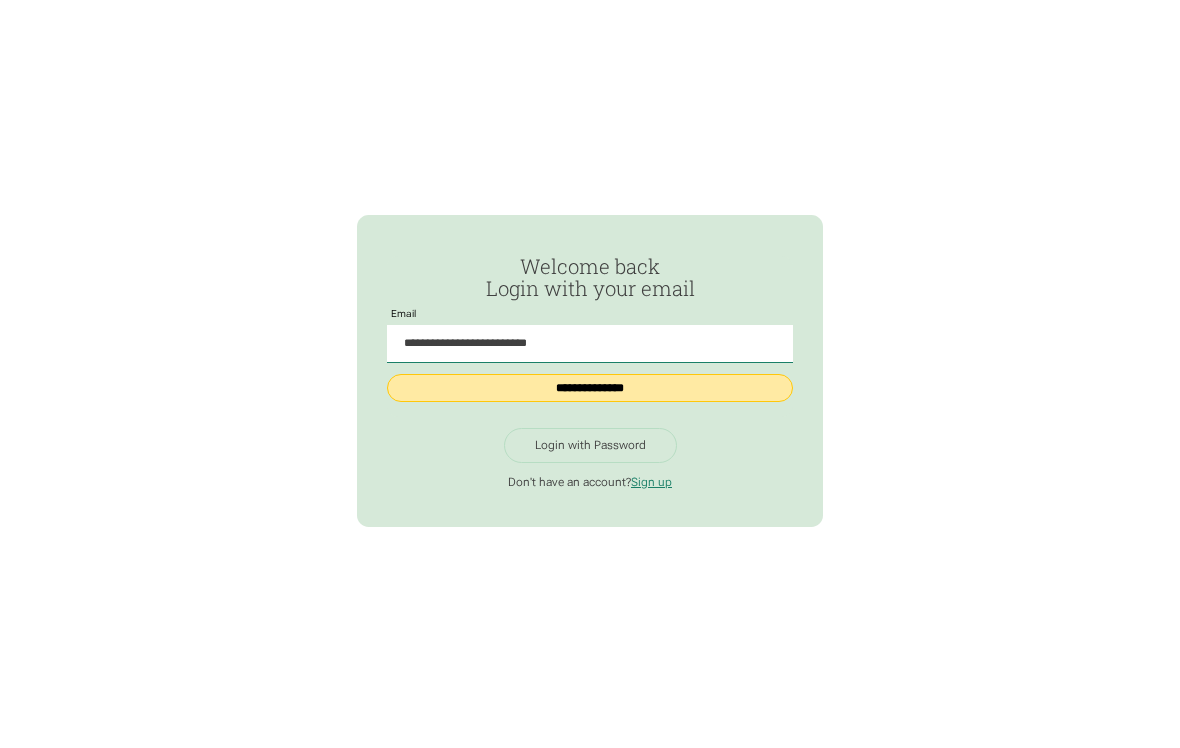 click on "**********" at bounding box center [590, 388] 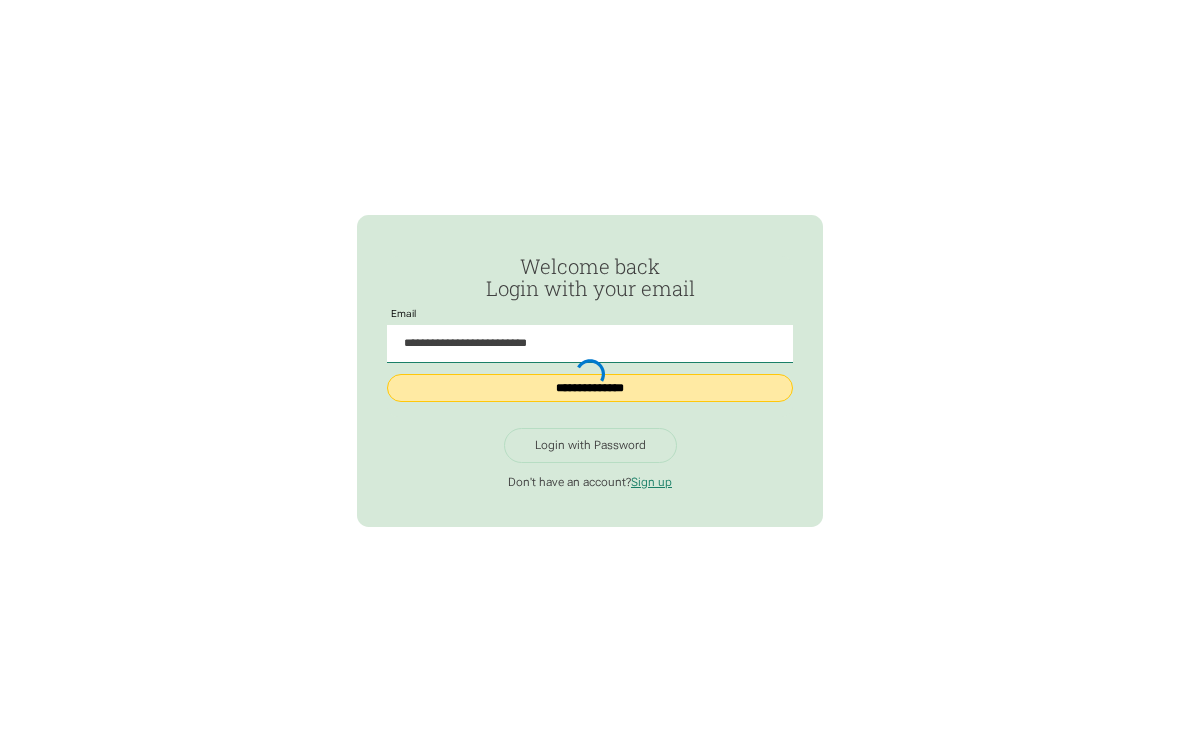type on "**********" 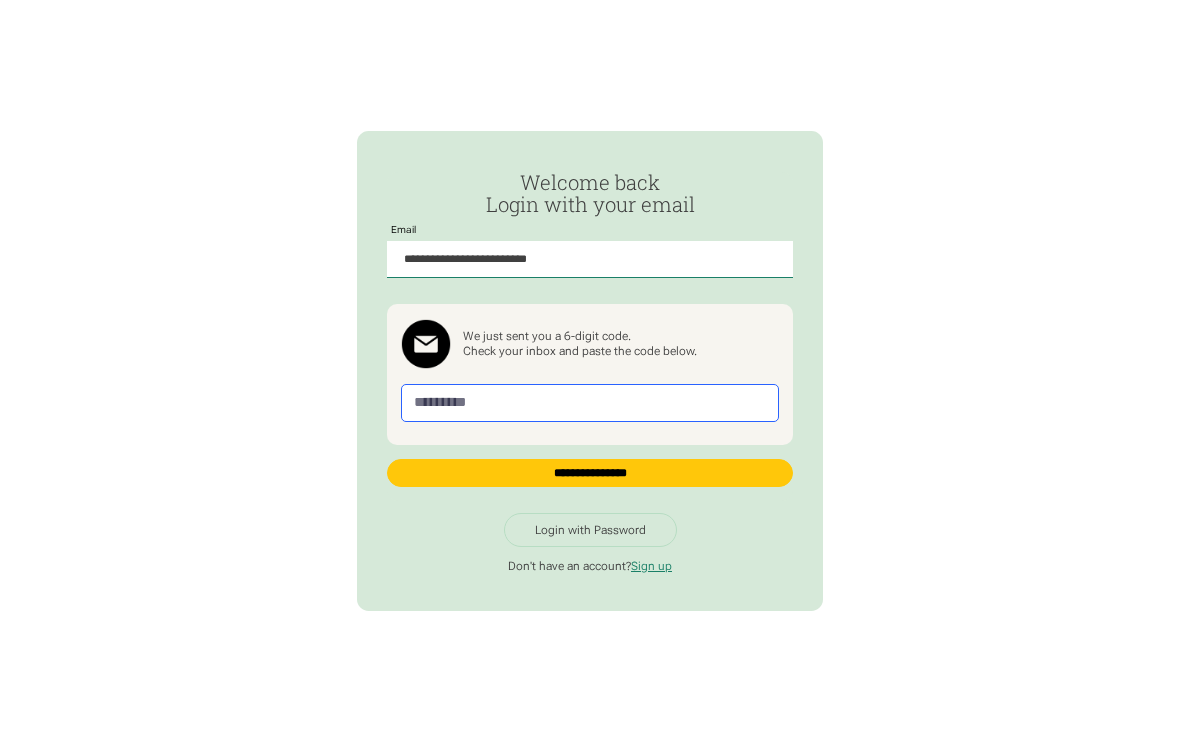 click at bounding box center (590, 403) 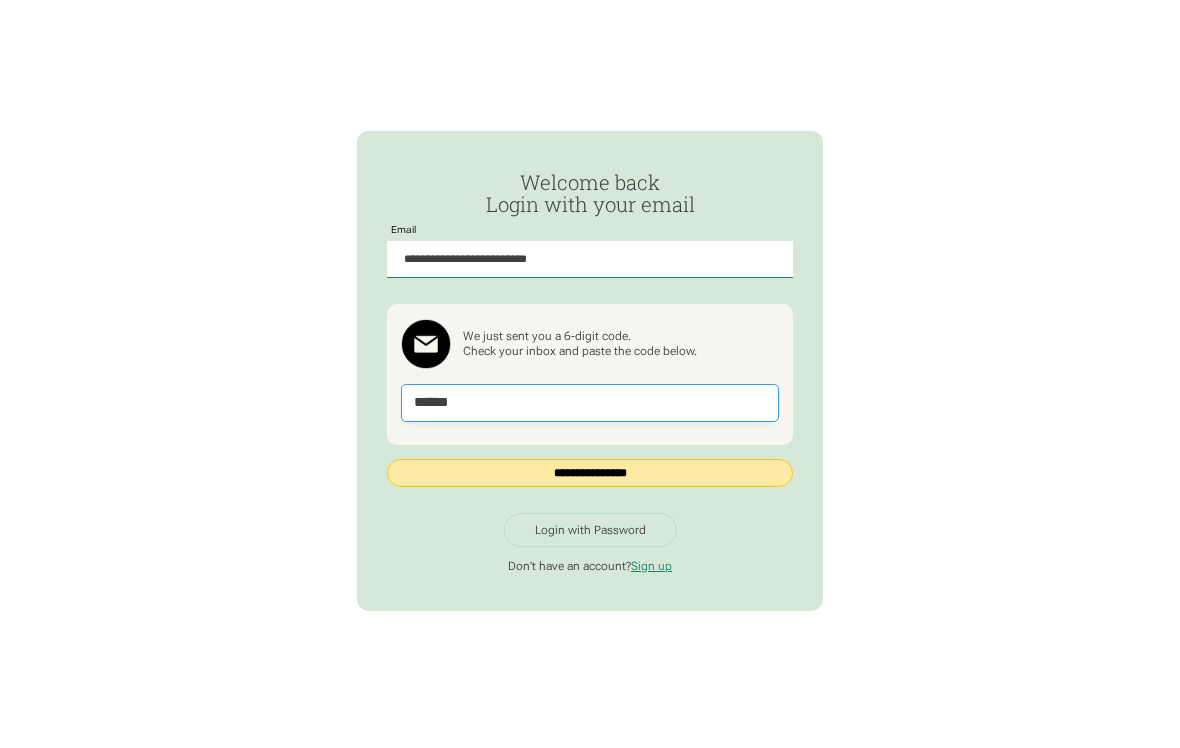 type on "******" 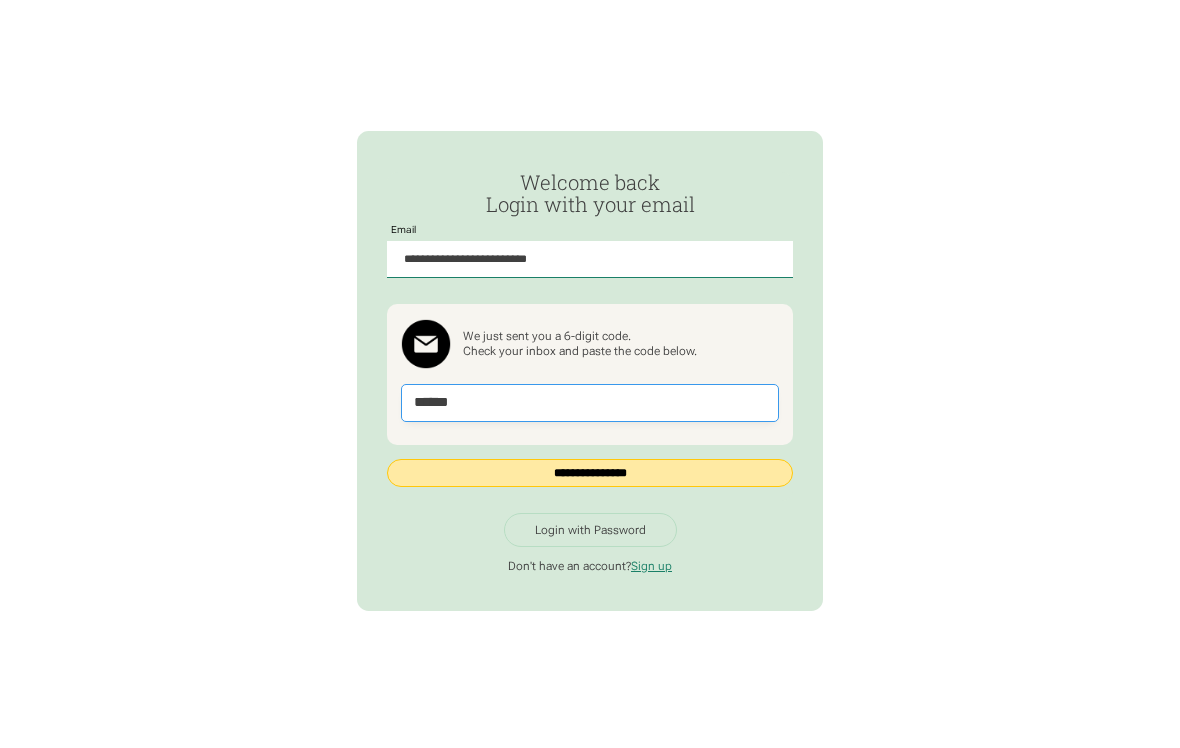 click on "**********" at bounding box center (590, 472) 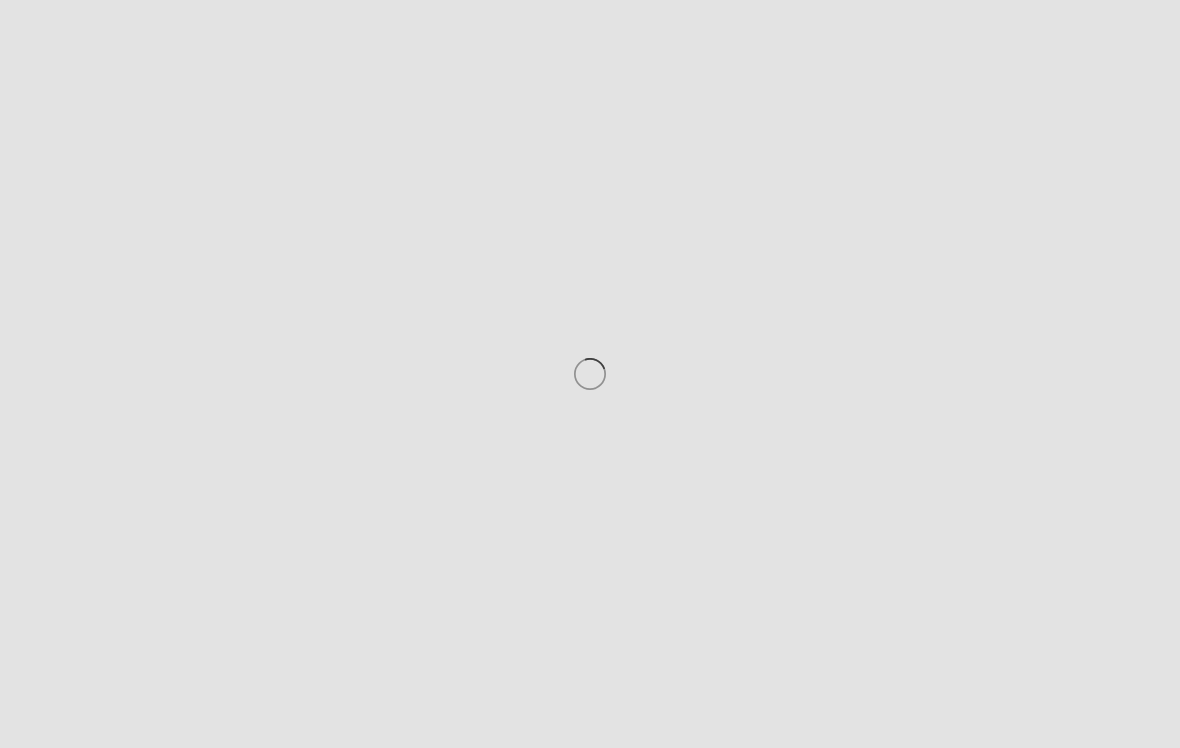 scroll, scrollTop: 0, scrollLeft: 0, axis: both 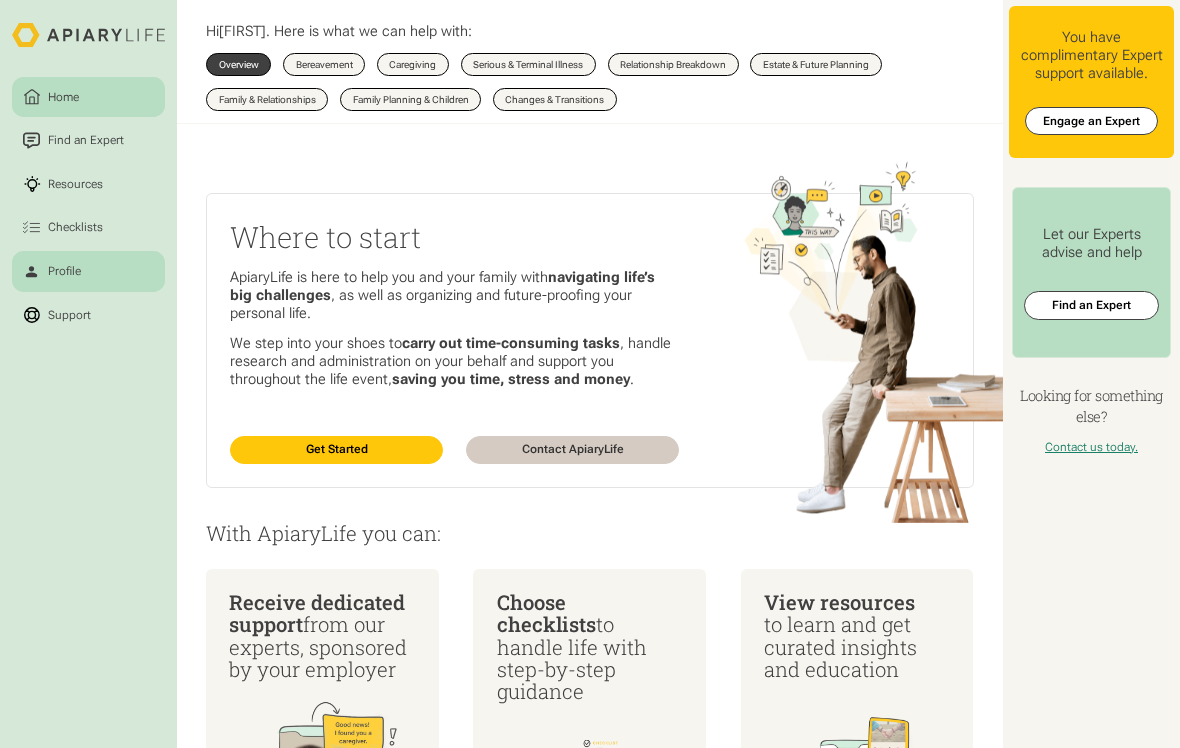 click on "Profile" at bounding box center (64, 271) 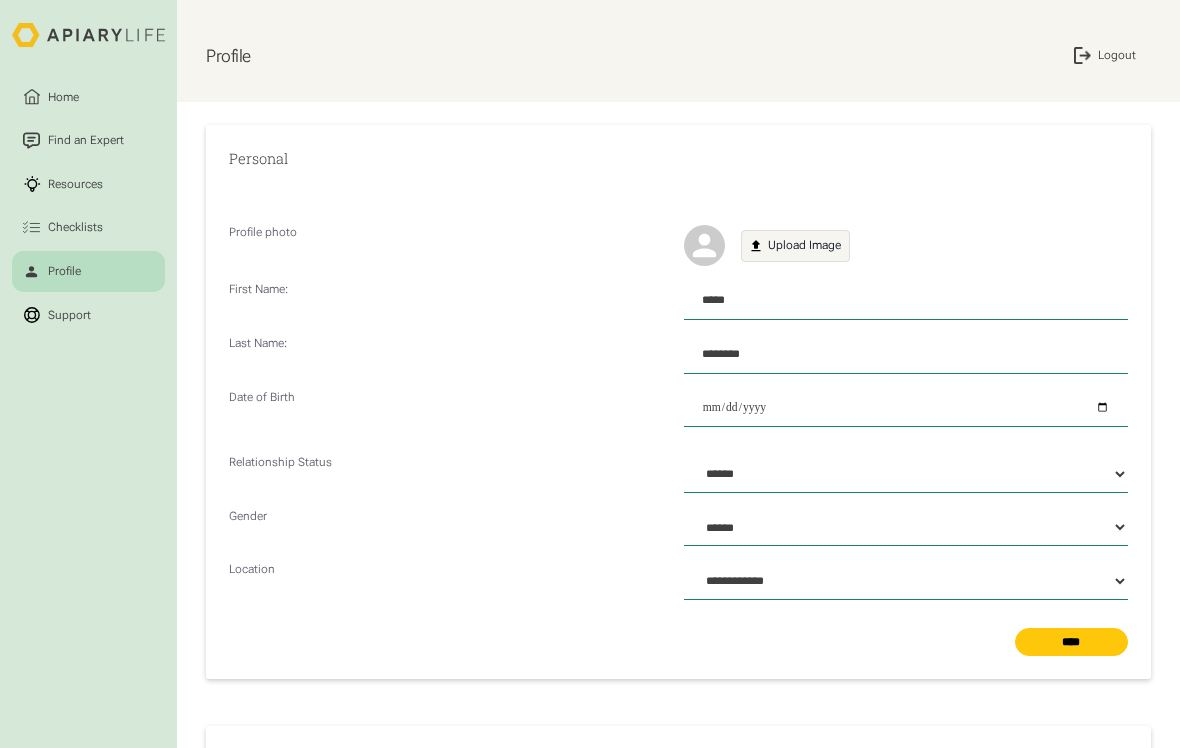 select on "******" 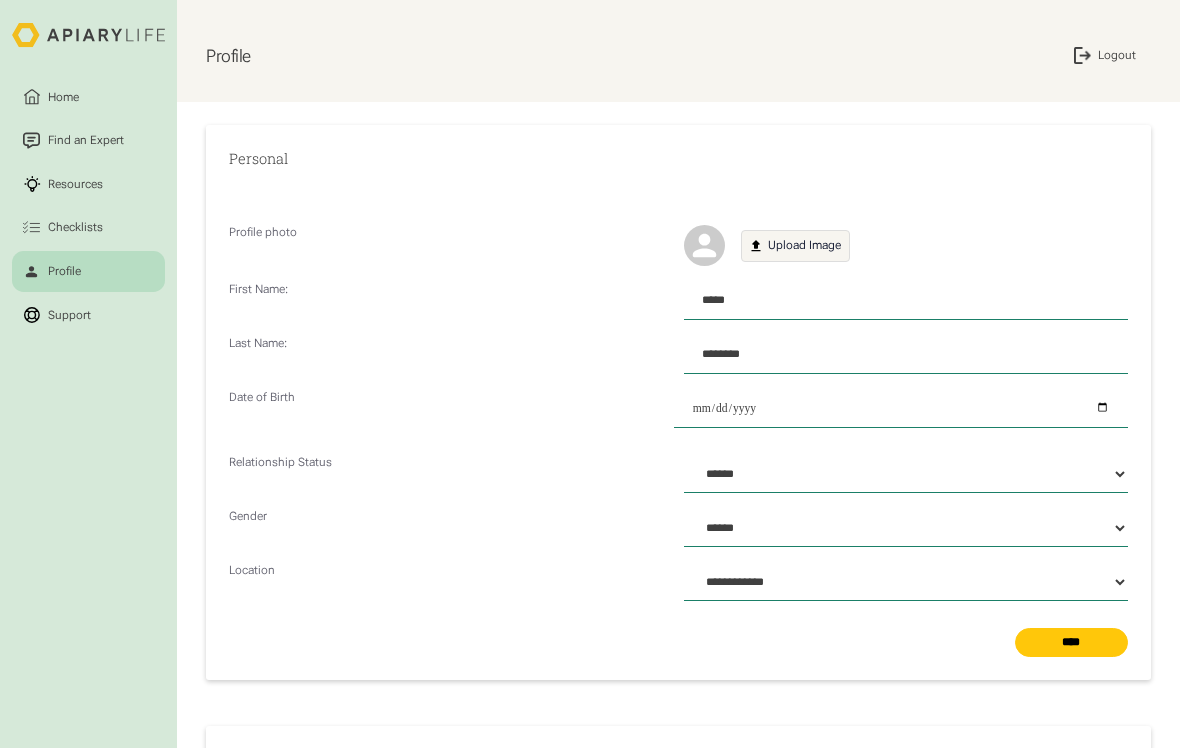 scroll, scrollTop: 0, scrollLeft: 0, axis: both 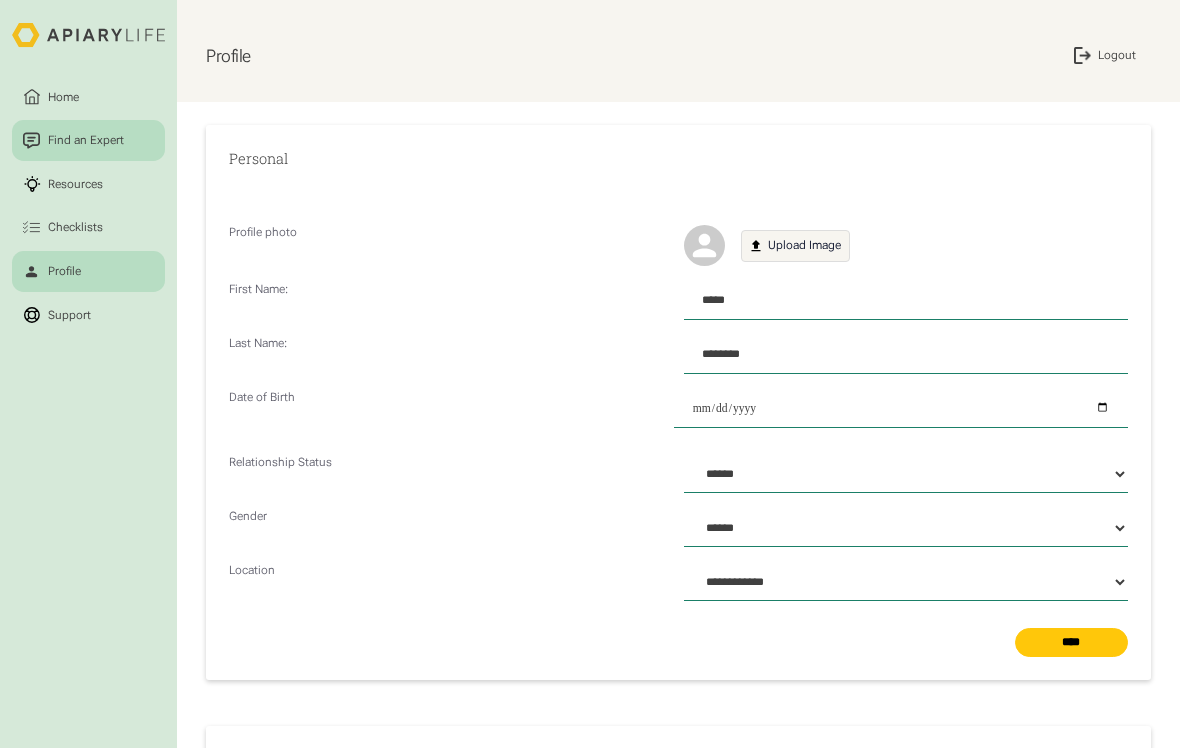 click on "Find an Expert" at bounding box center (89, 140) 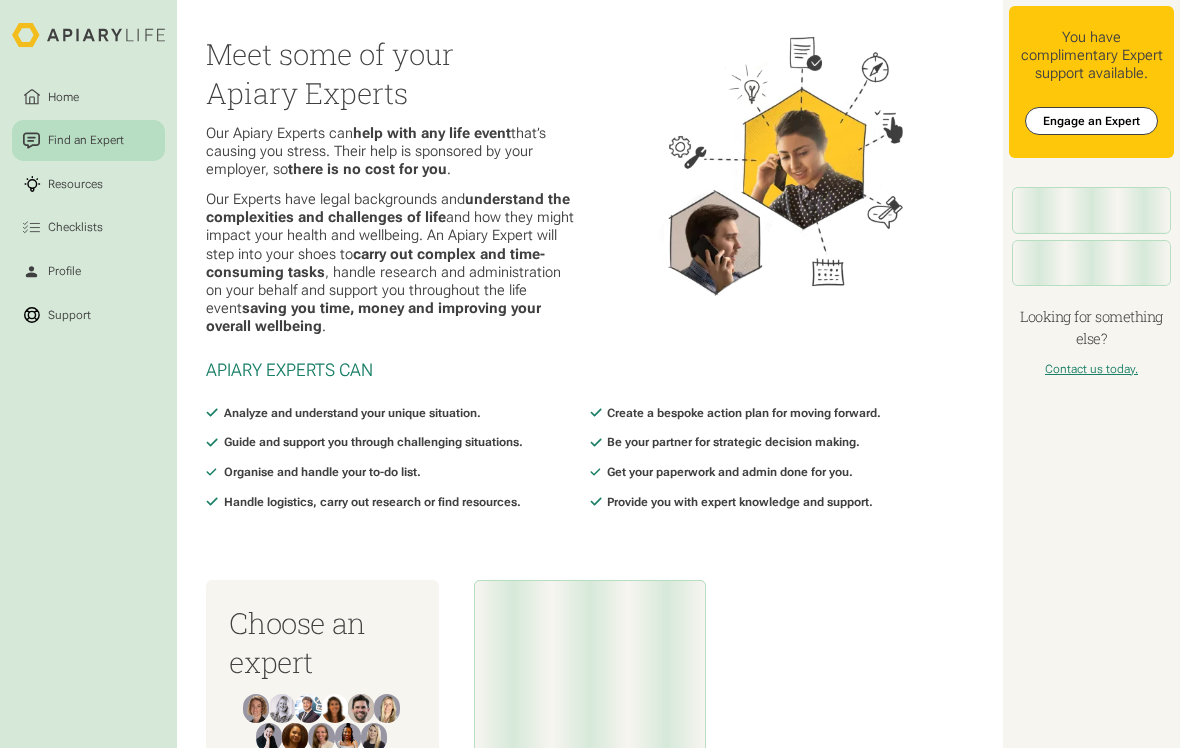 scroll, scrollTop: 0, scrollLeft: 0, axis: both 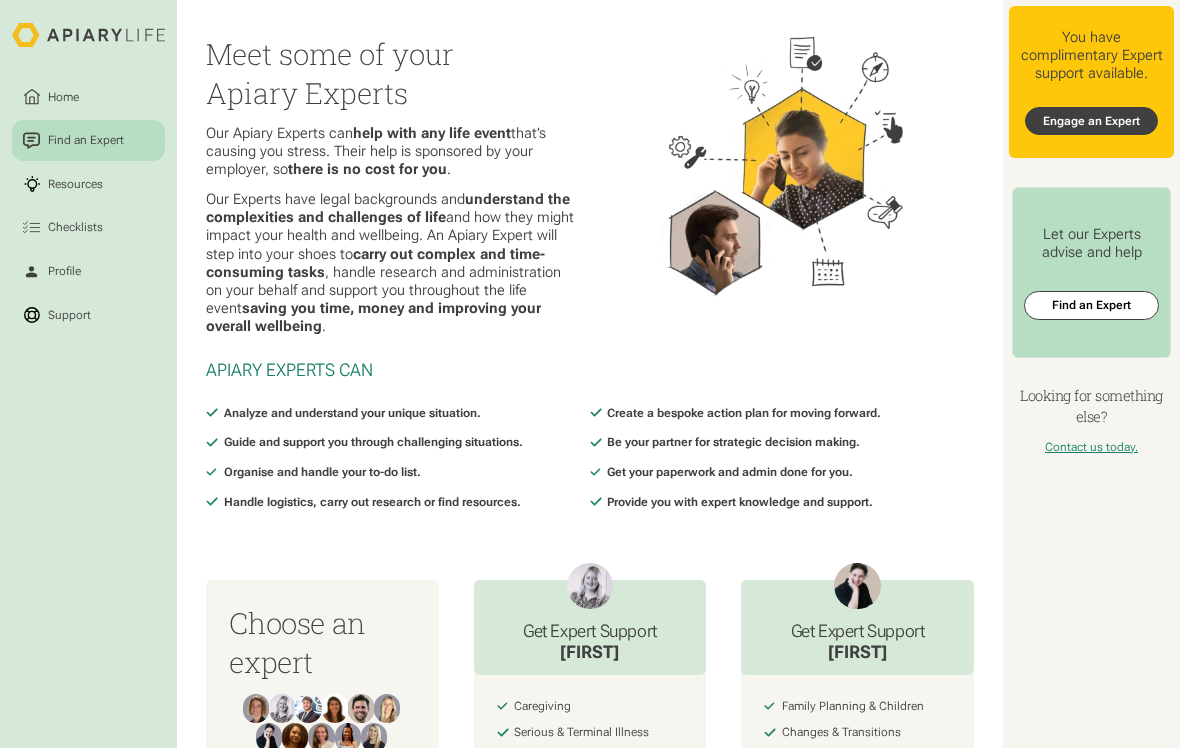 click on "Engage an Expert" at bounding box center [1092, 121] 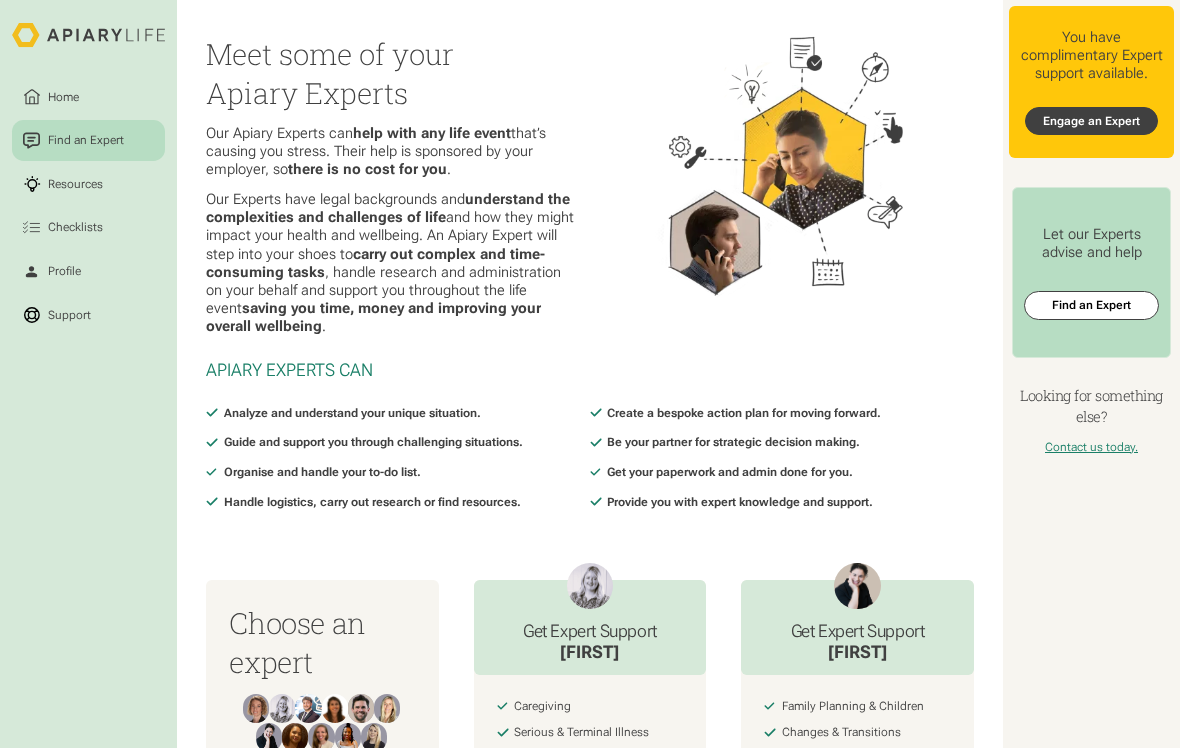 click on "Engage an Expert" at bounding box center (1092, 121) 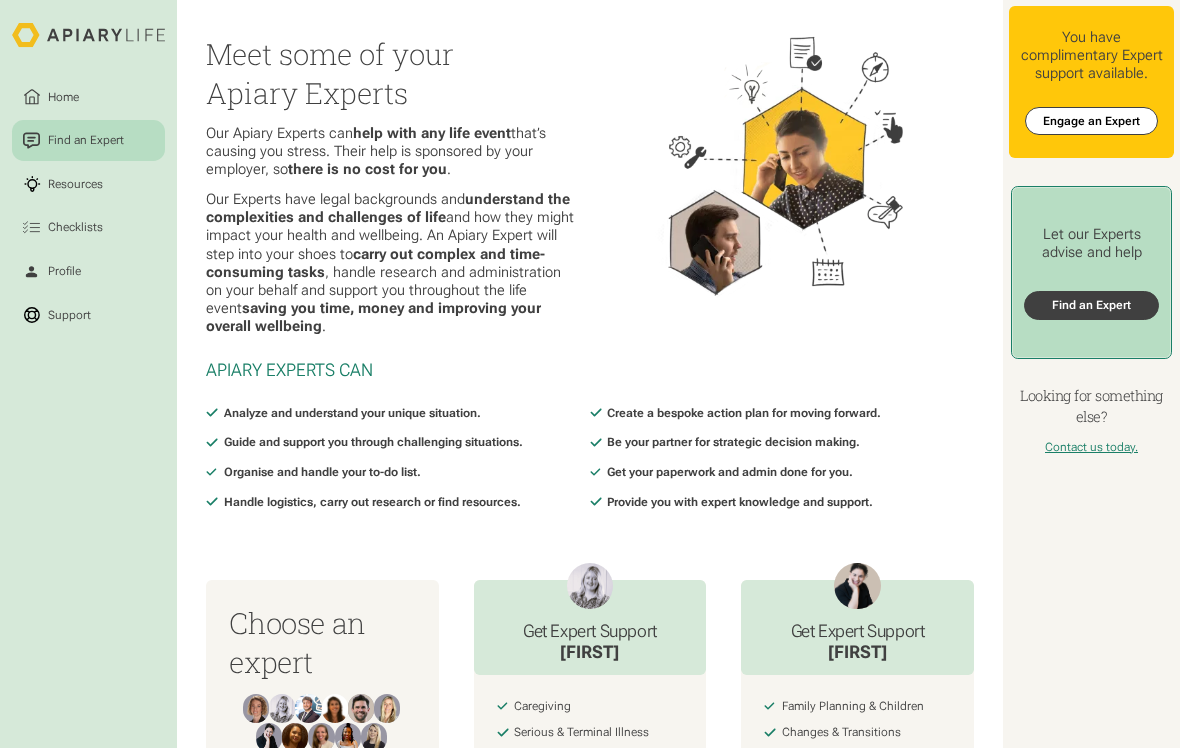 click on "Find an Expert" at bounding box center (1091, 305) 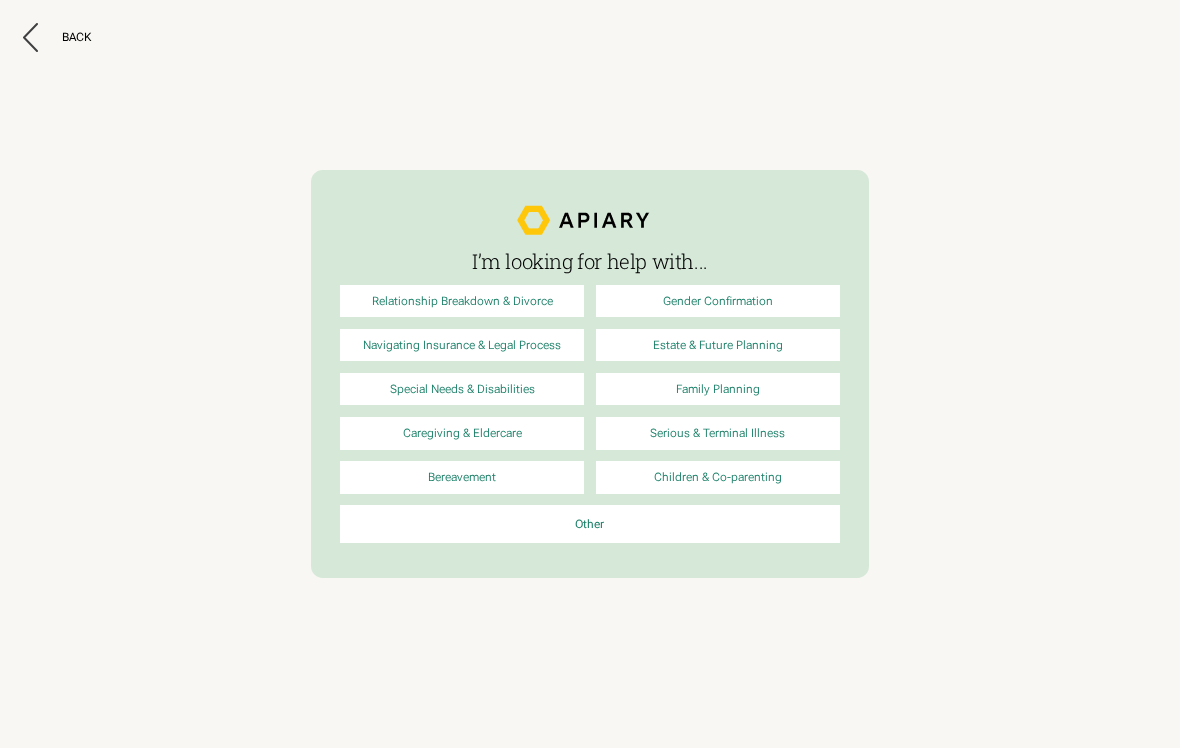 scroll, scrollTop: 0, scrollLeft: 0, axis: both 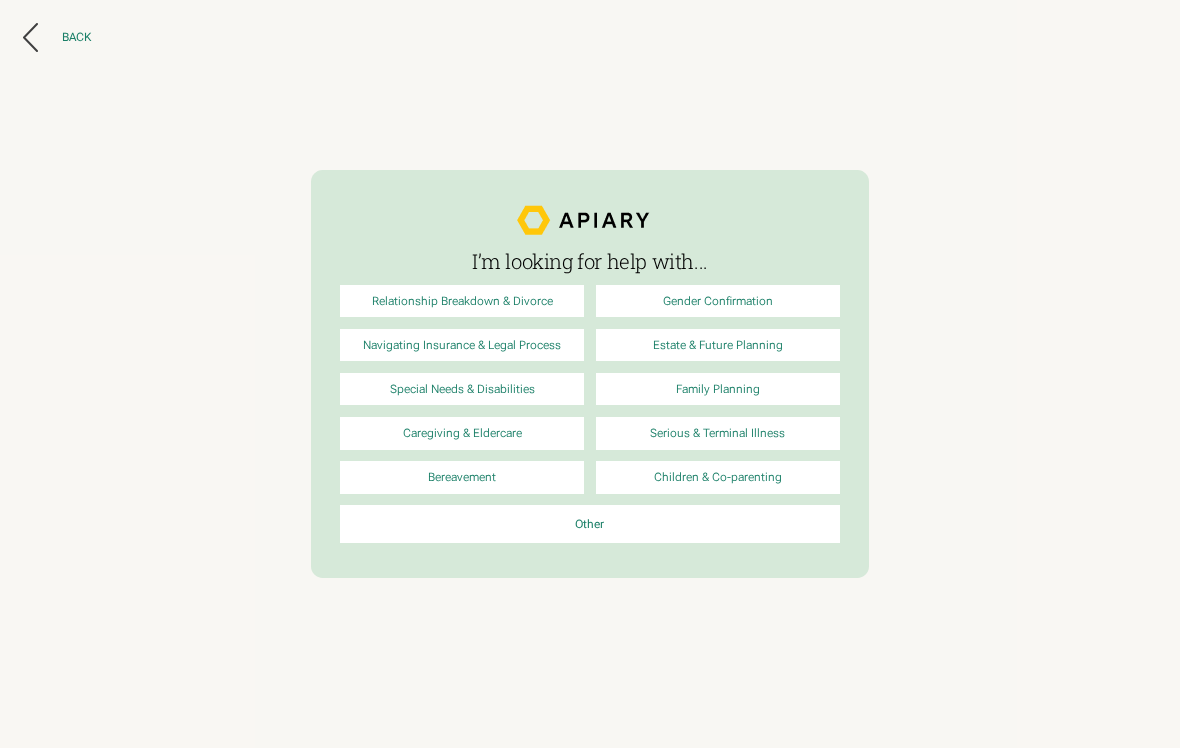 click on "Back" at bounding box center [76, 37] 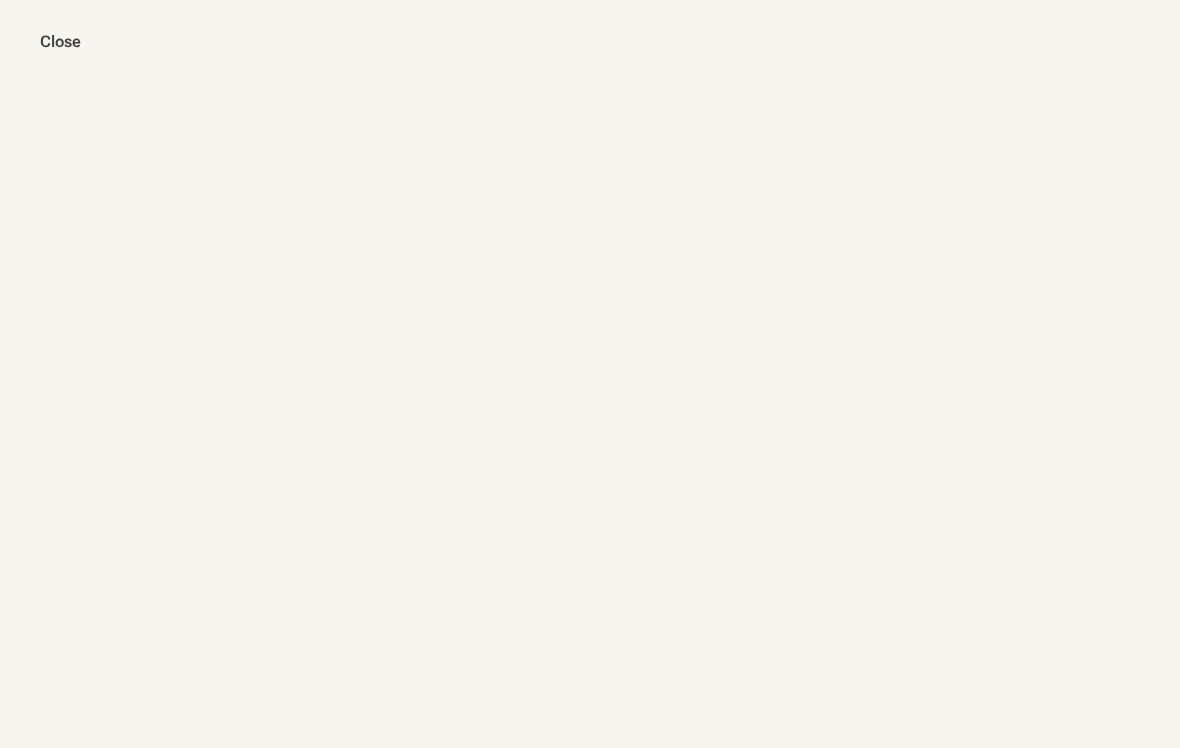 scroll, scrollTop: 0, scrollLeft: 0, axis: both 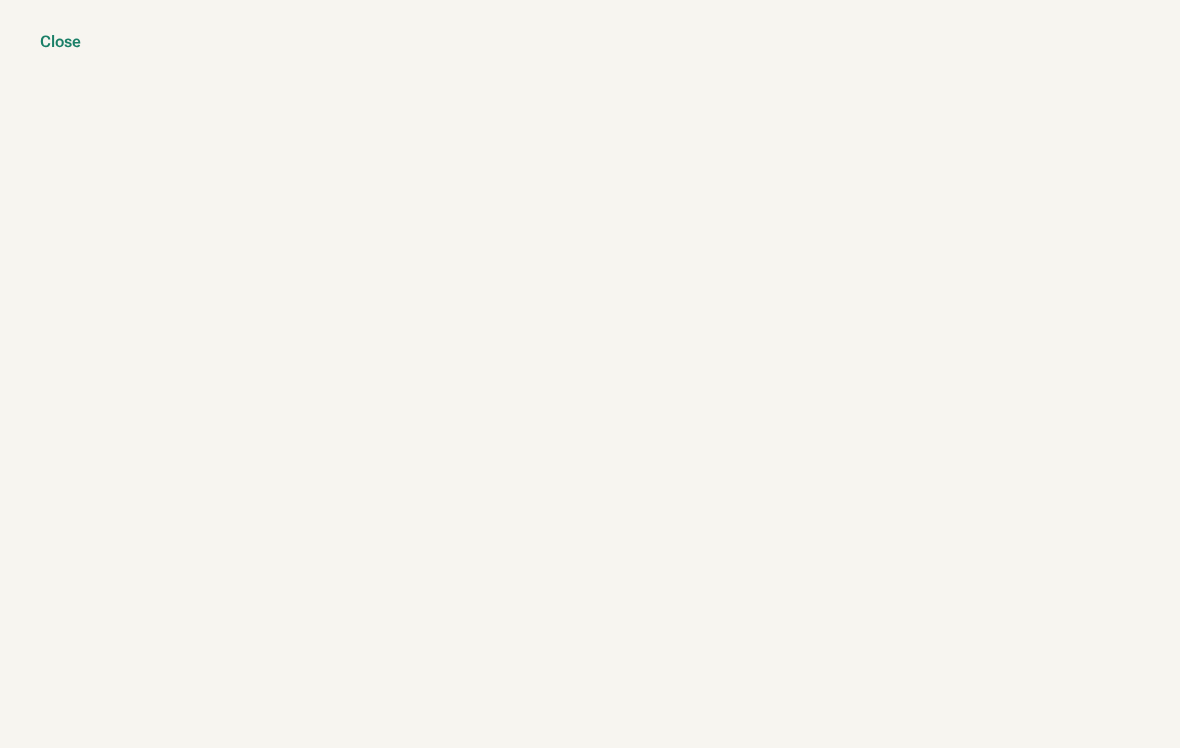 click on "Close" at bounding box center [60, 42] 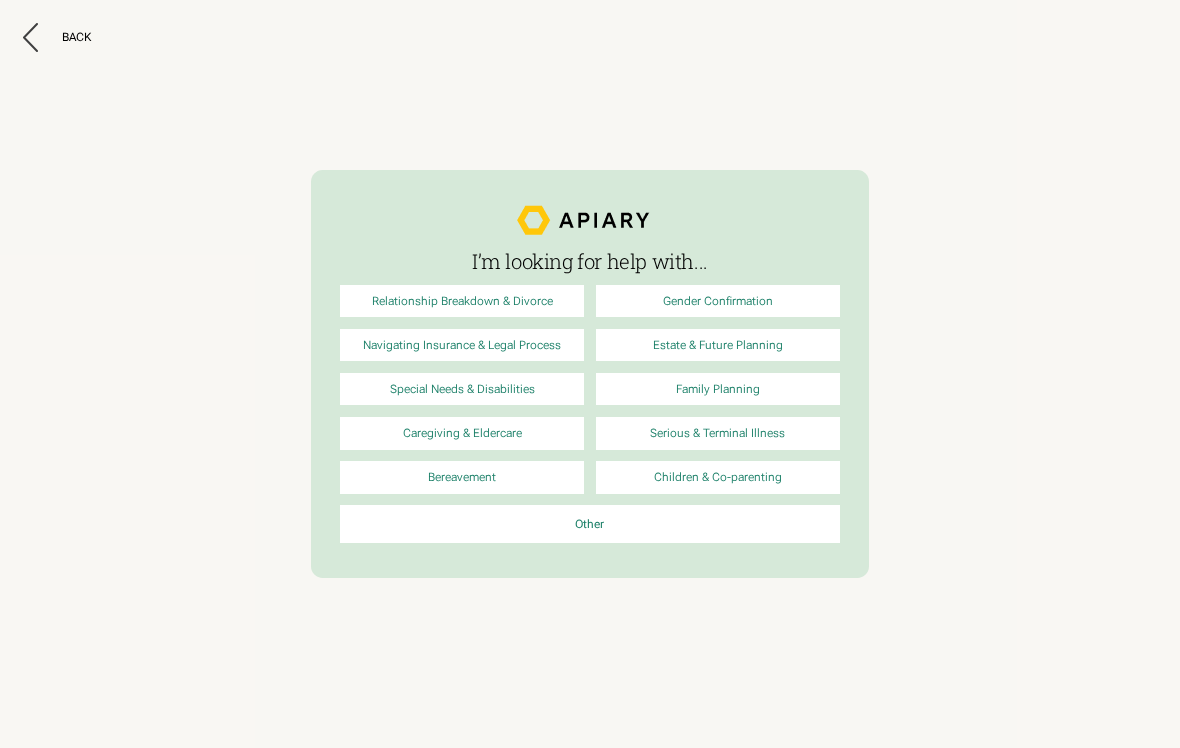 scroll, scrollTop: 0, scrollLeft: 0, axis: both 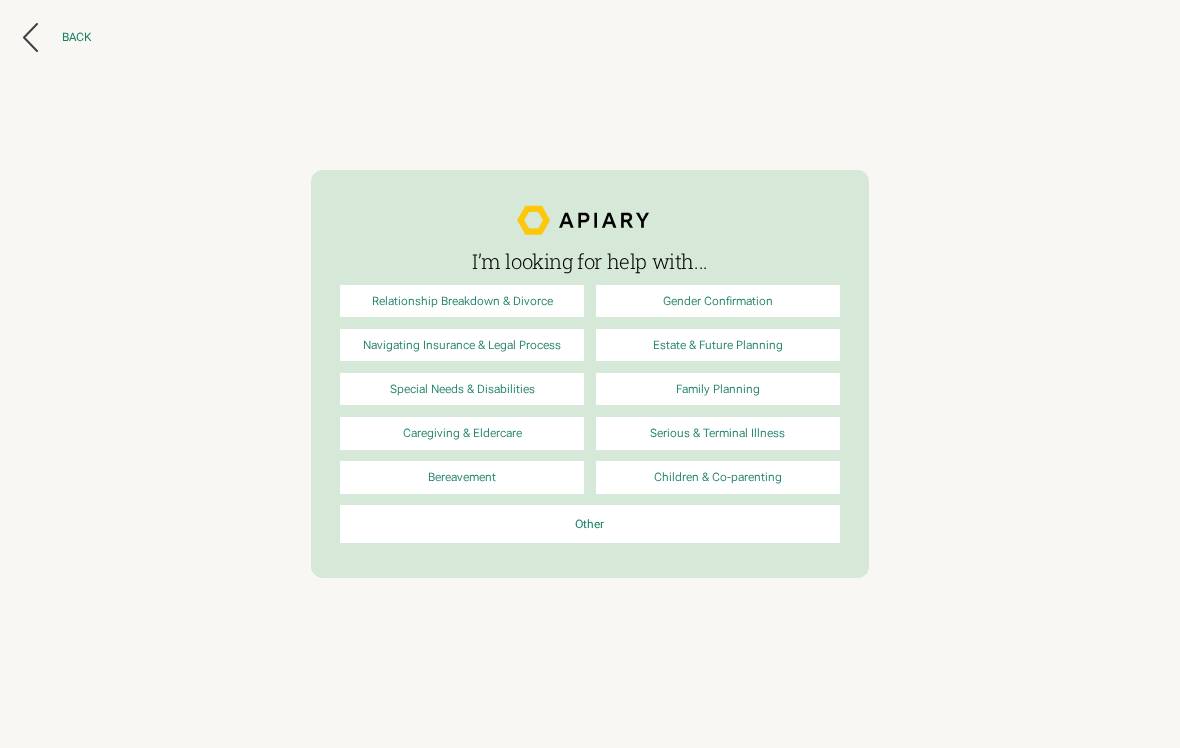 click on "Back" at bounding box center [56, 37] 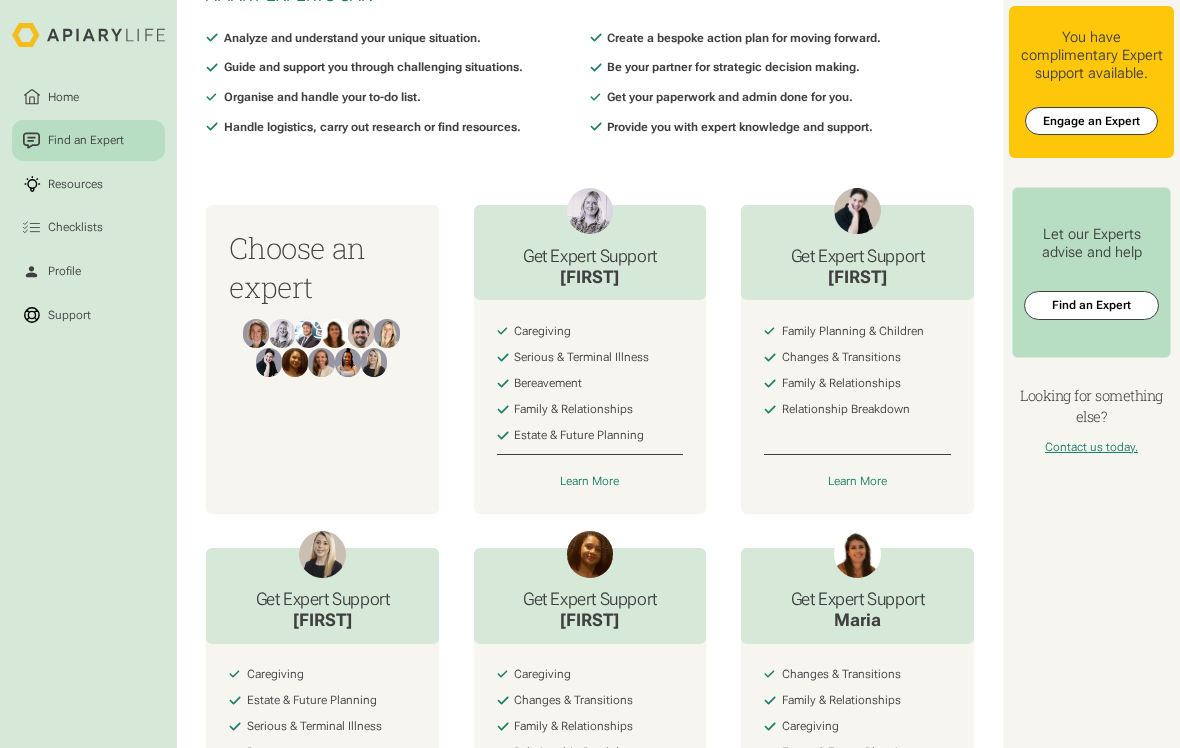 scroll, scrollTop: 373, scrollLeft: 0, axis: vertical 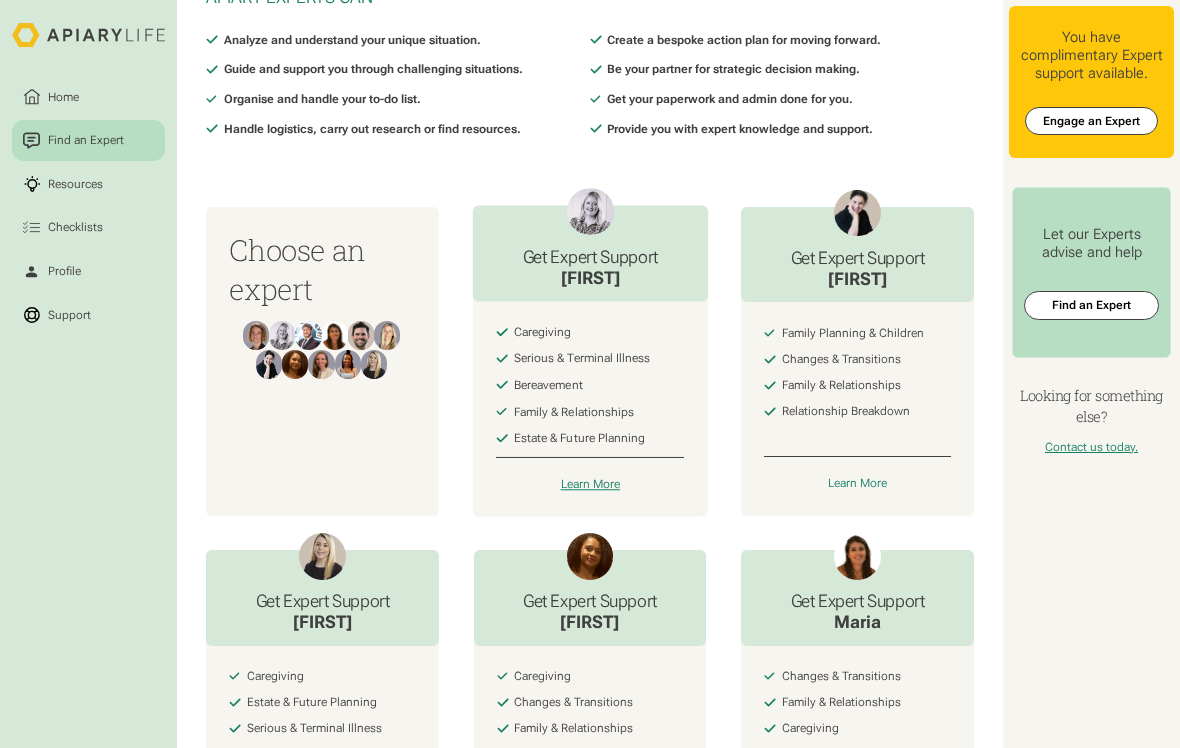 click on "Learn More" at bounding box center (590, 485) 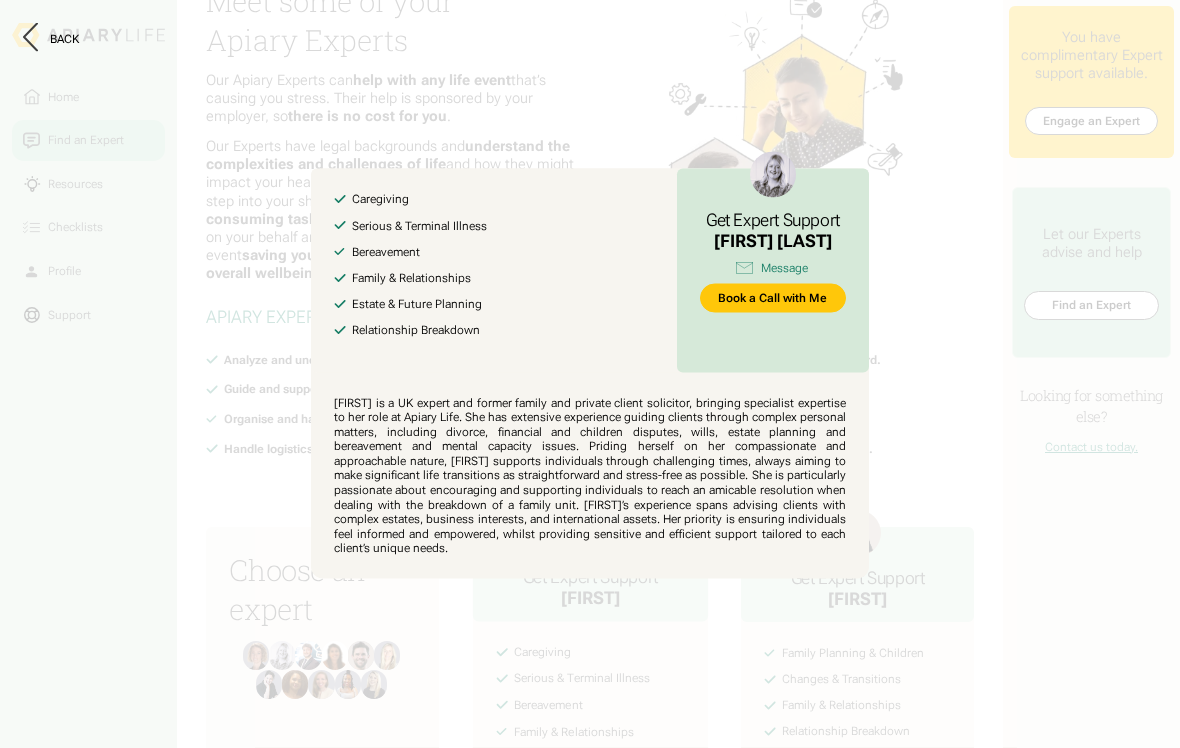 scroll, scrollTop: 0, scrollLeft: 0, axis: both 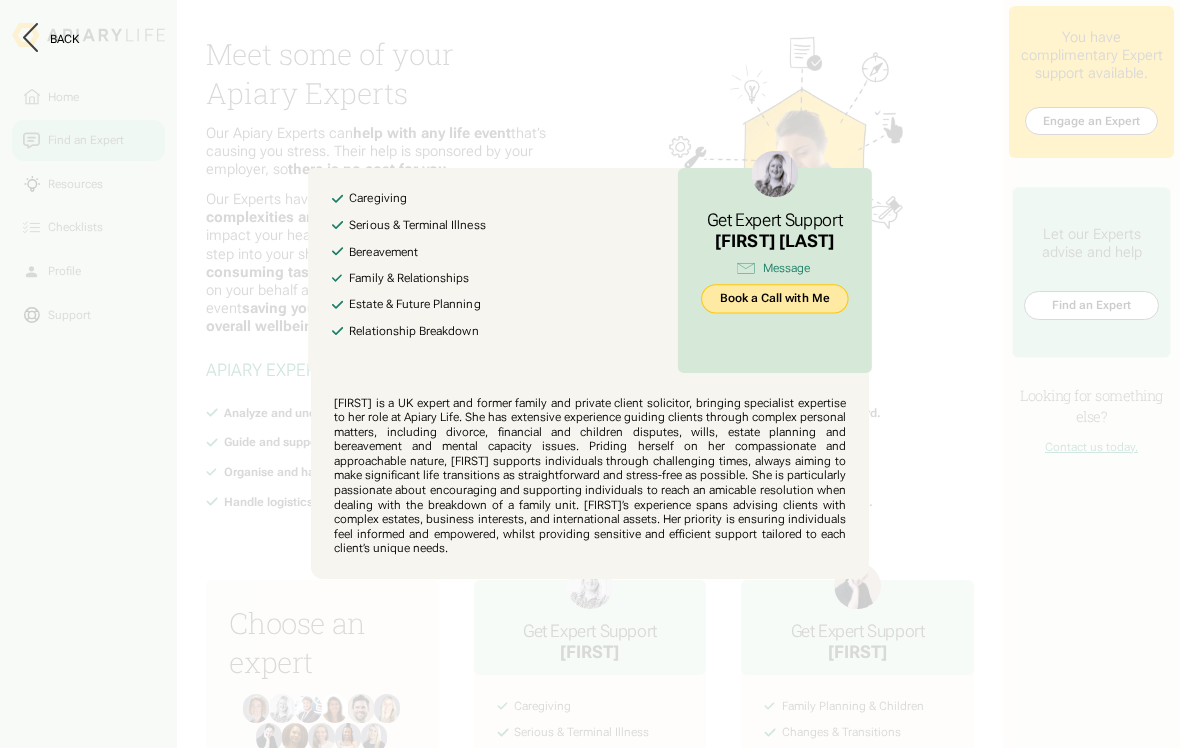 click on "Book a Call with Me" at bounding box center [774, 299] 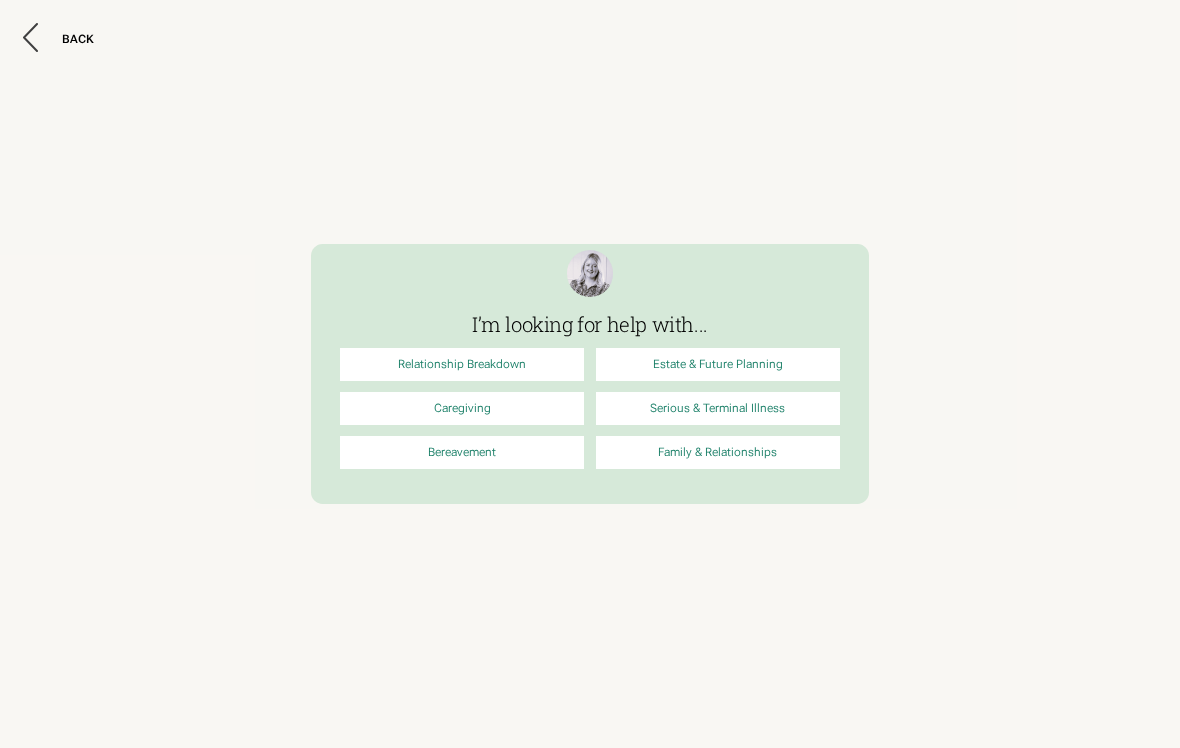 scroll, scrollTop: 0, scrollLeft: 0, axis: both 